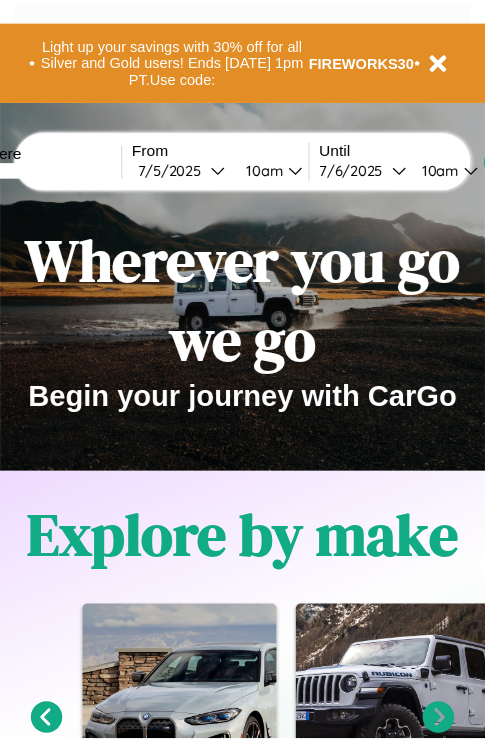scroll, scrollTop: 0, scrollLeft: 0, axis: both 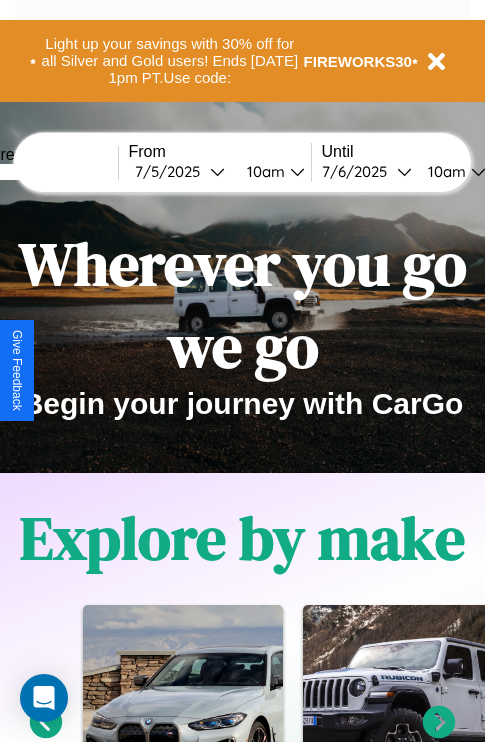 click at bounding box center [43, 172] 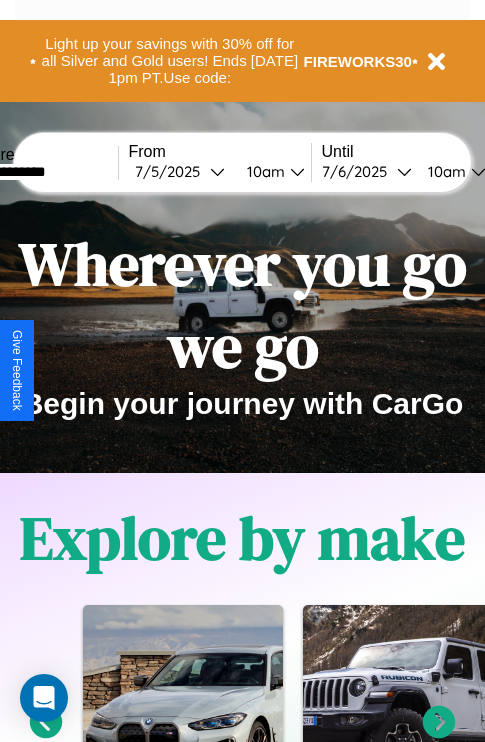 type on "**********" 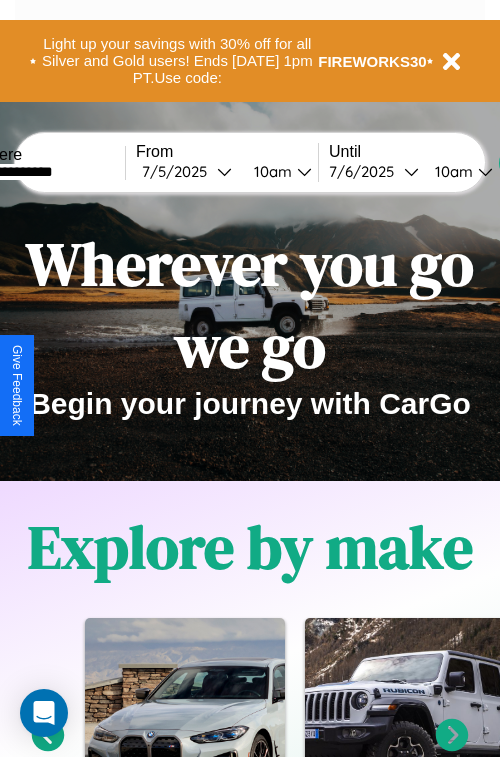select on "*" 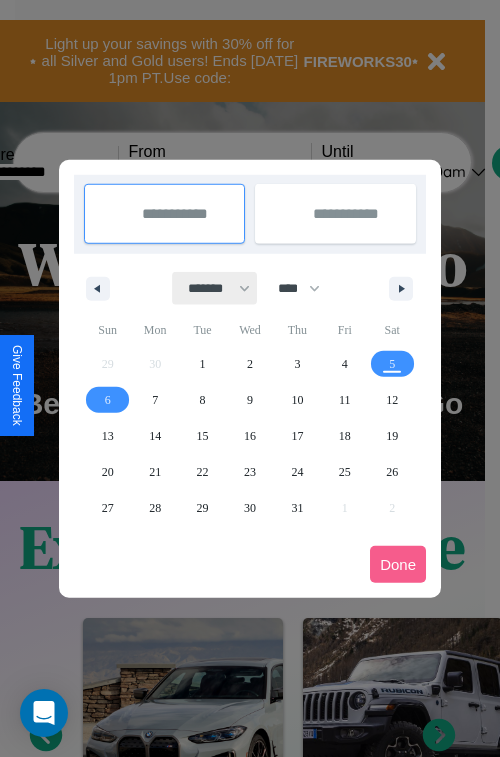 click on "******* ******** ***** ***** *** **** **** ****** ********* ******* ******** ********" at bounding box center [215, 288] 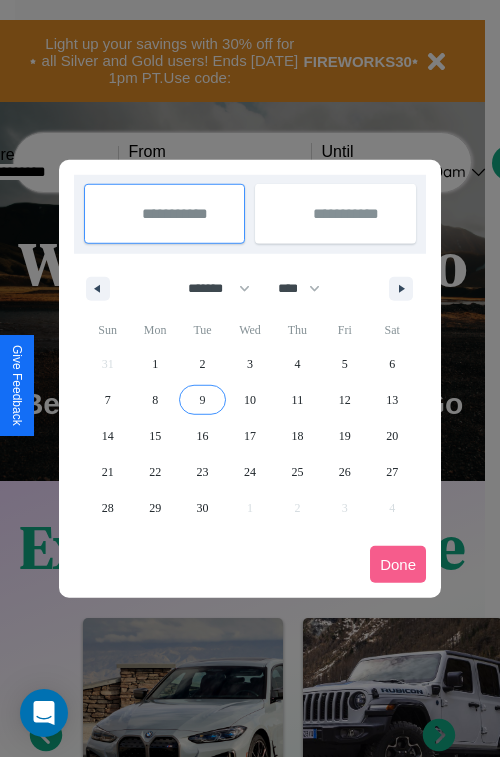 click on "9" at bounding box center [203, 400] 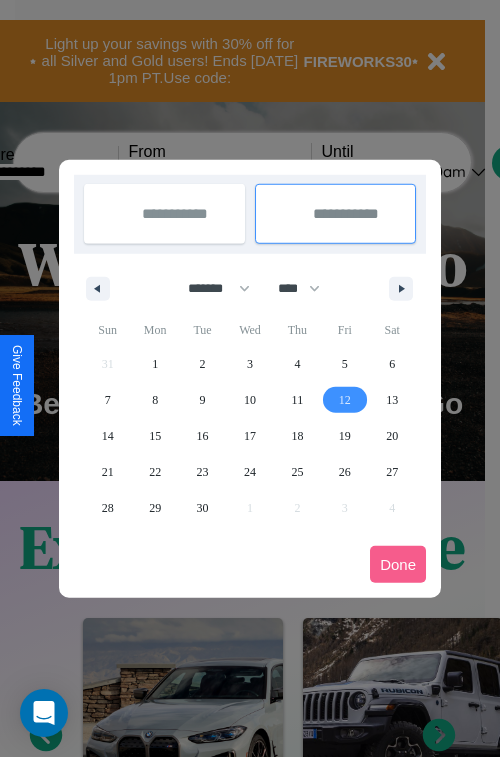 click on "12" at bounding box center [345, 400] 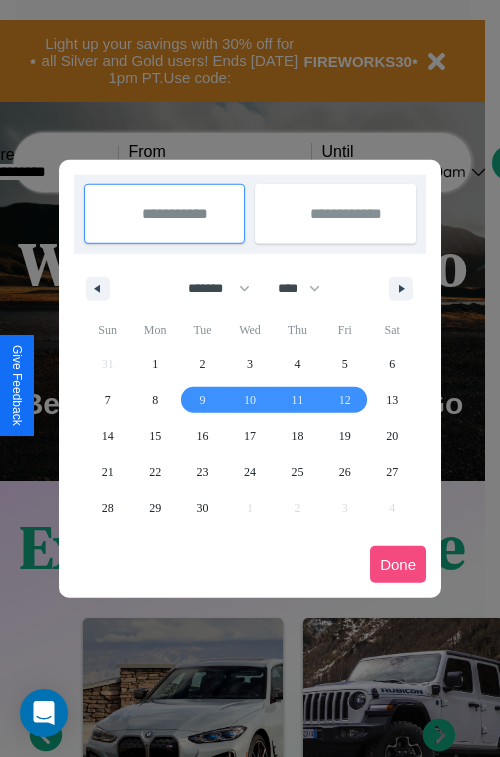 click on "Done" at bounding box center (398, 564) 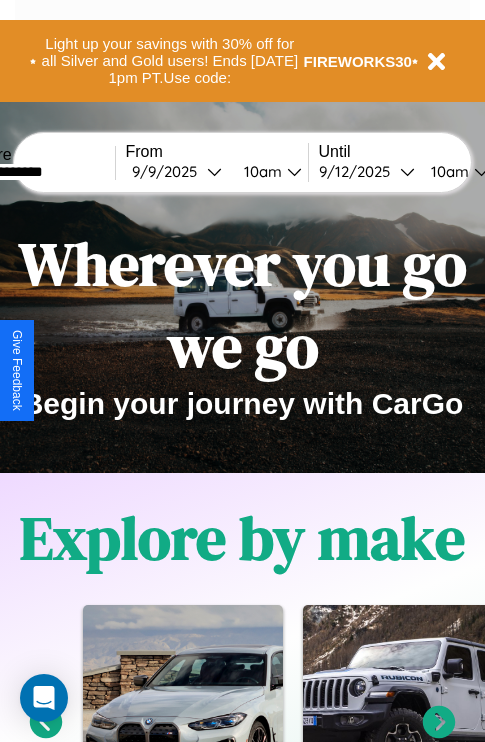 scroll, scrollTop: 0, scrollLeft: 72, axis: horizontal 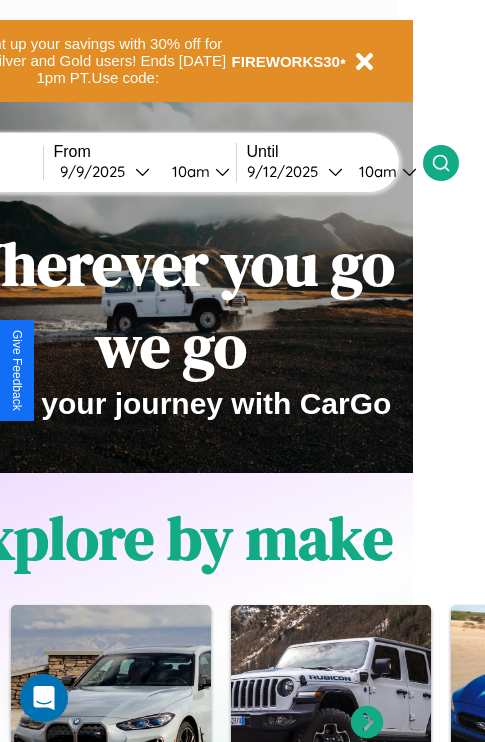 click 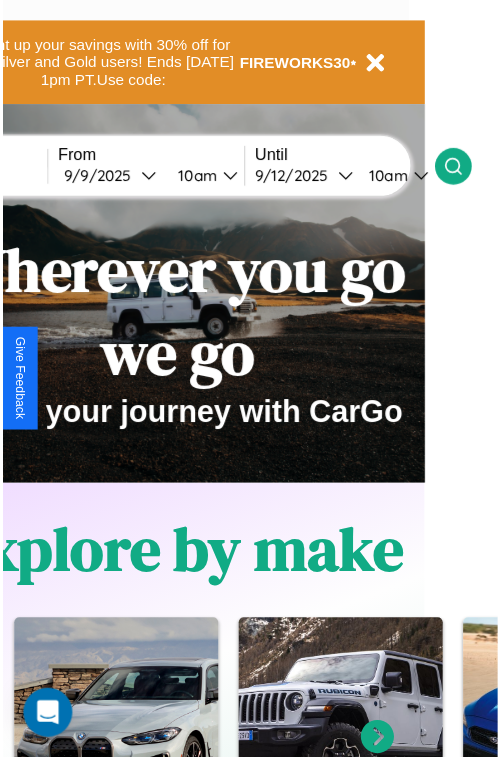 scroll, scrollTop: 0, scrollLeft: 0, axis: both 